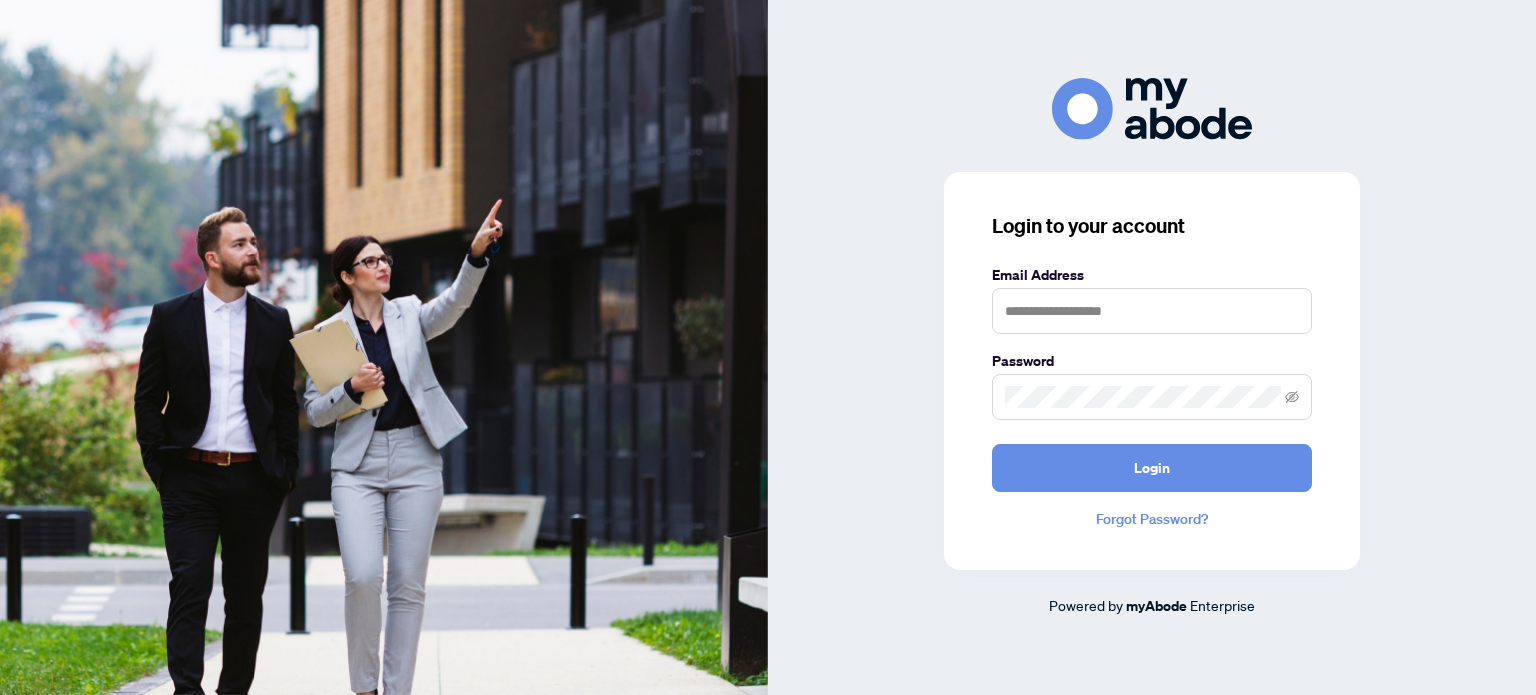 scroll, scrollTop: 0, scrollLeft: 0, axis: both 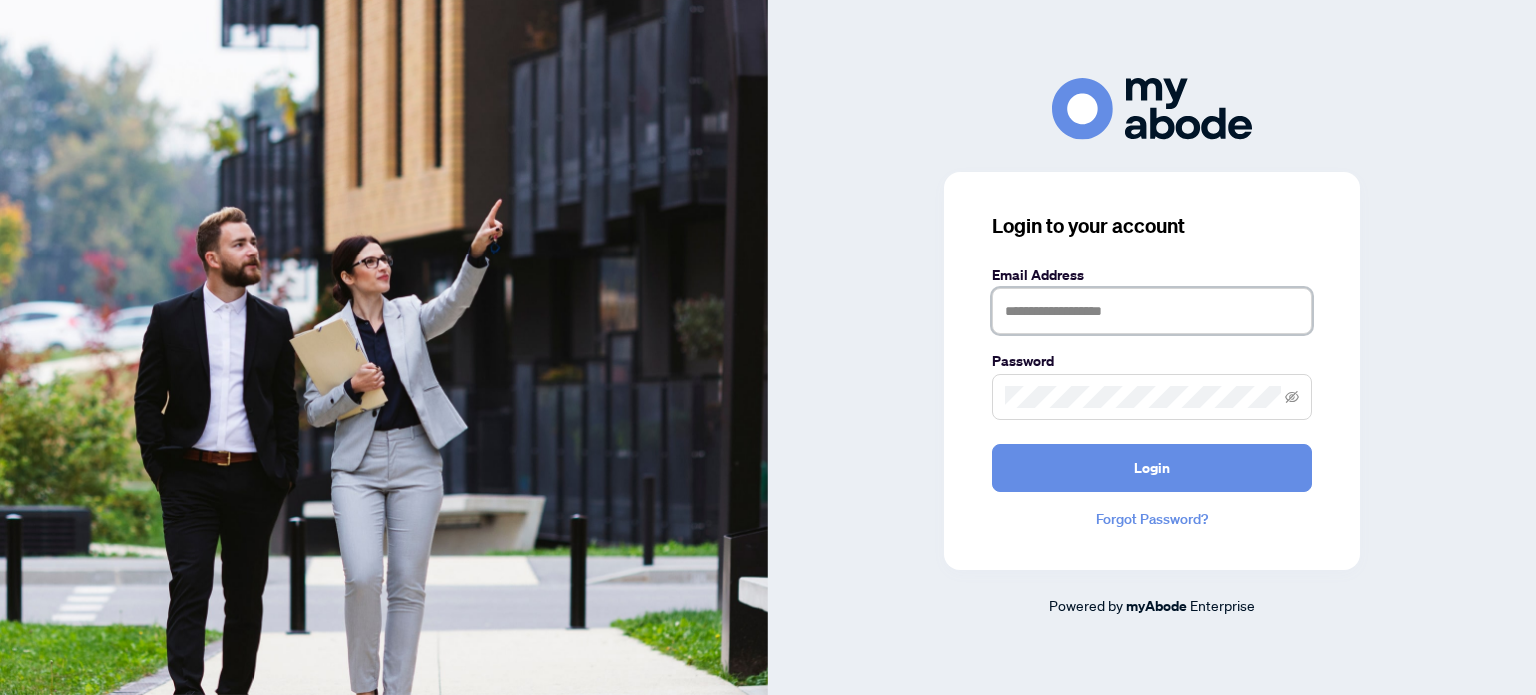 click at bounding box center [1152, 311] 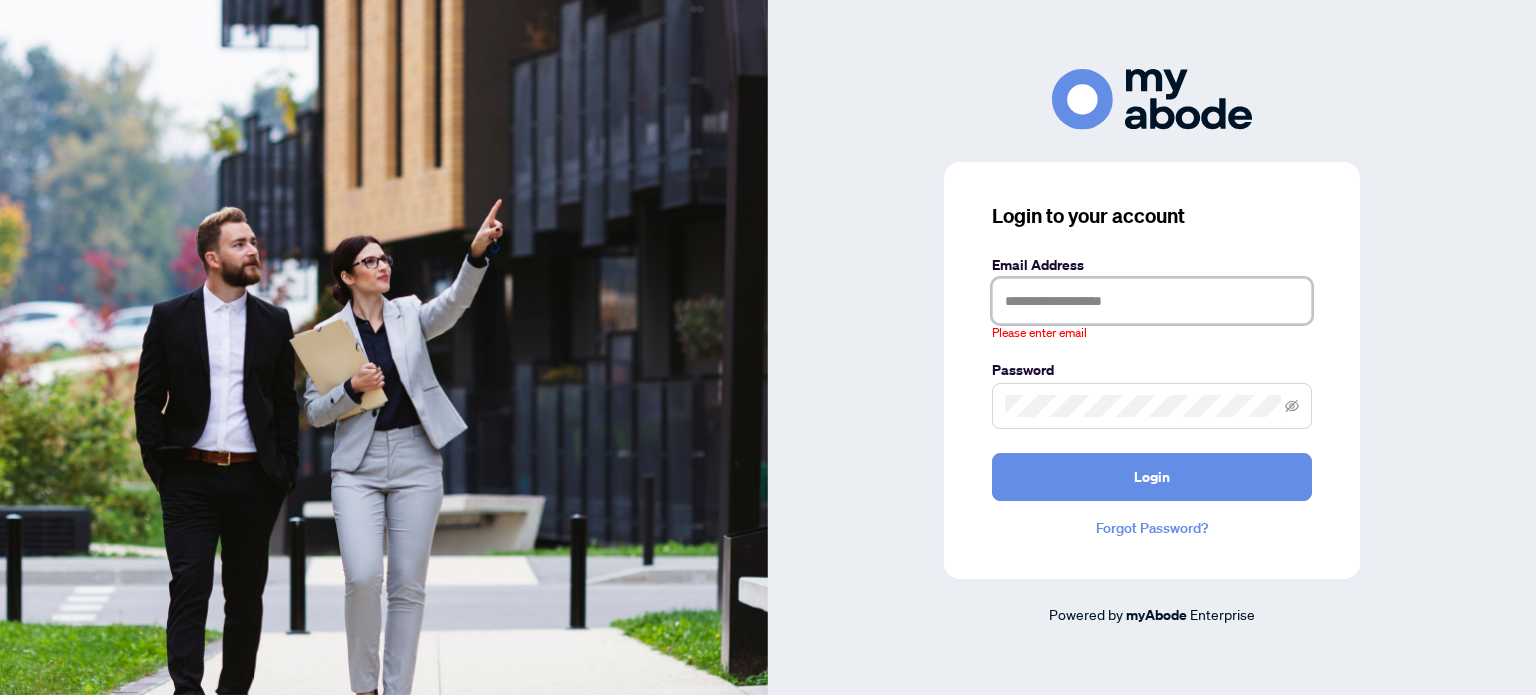 type on "**********" 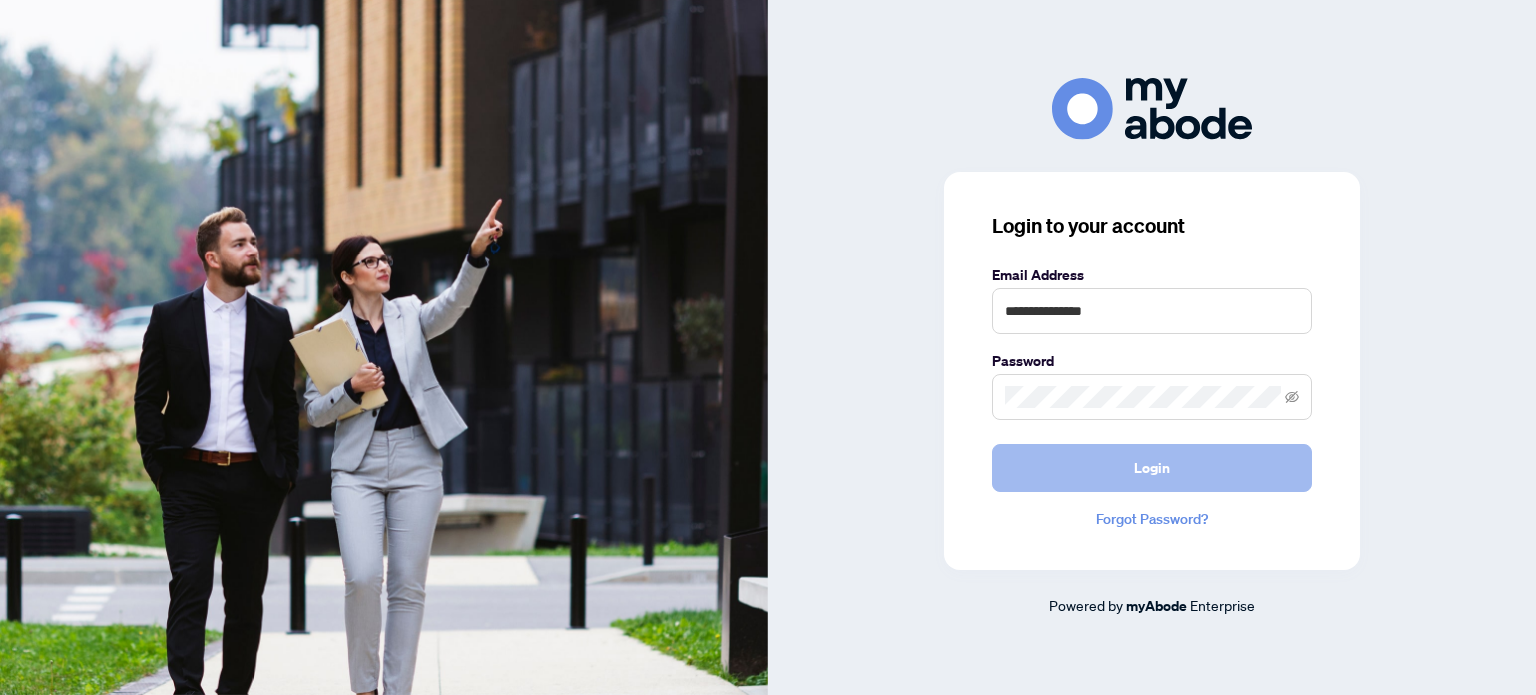 click on "Login" at bounding box center [1152, 468] 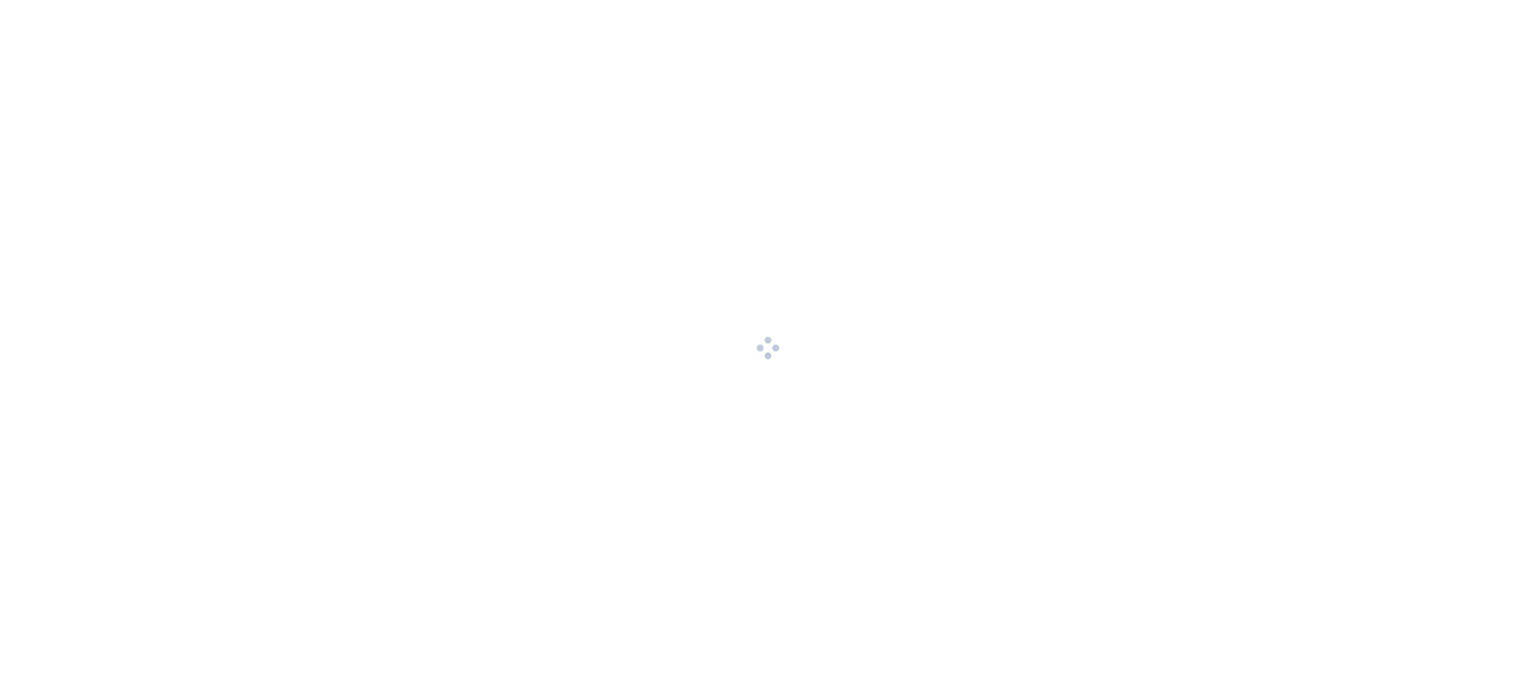 scroll, scrollTop: 0, scrollLeft: 0, axis: both 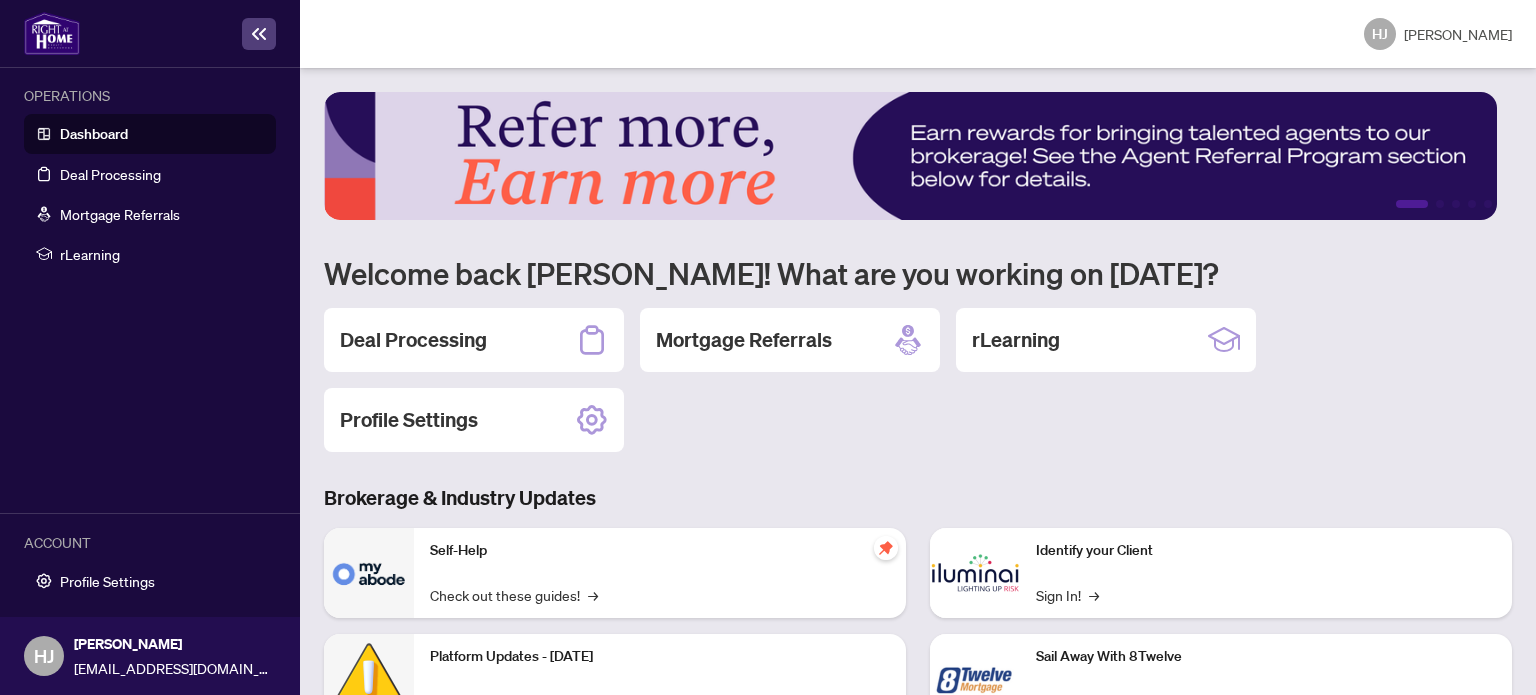 click on "1 2 3 4 5 Welcome back [PERSON_NAME]! What are you working on [DATE]? Deal Processing Mortgage Referrals rLearning Profile Settings Brokerage & Industry Updates   Self-Help Check out these guides! → Platform Updates - [DATE] Check out these updates! → Agent Referral Program Check it out! → We want to hear what you think! Leave Feedback → Identify your Client Sign In! → Sail Away With 8Twelve  Check it Out! →" at bounding box center [918, 529] 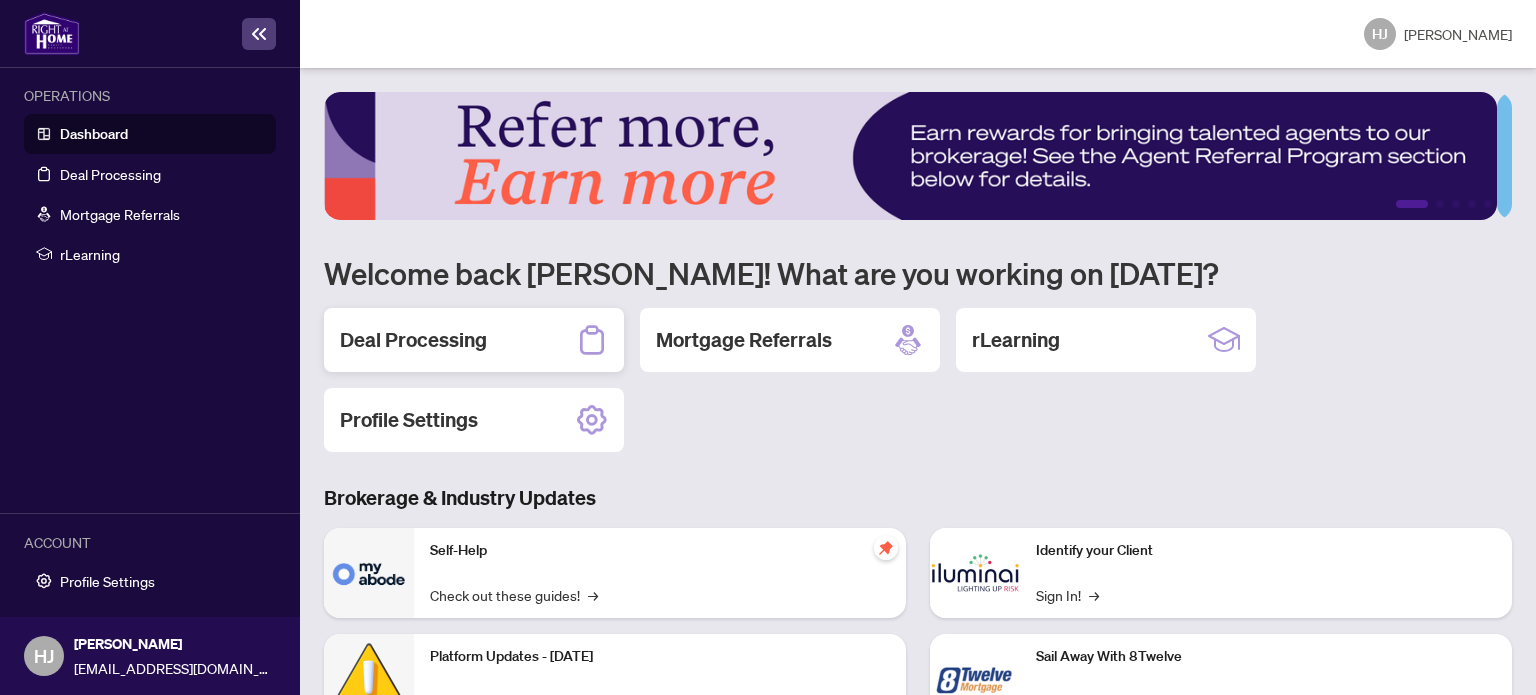 click on "Deal Processing" at bounding box center [413, 340] 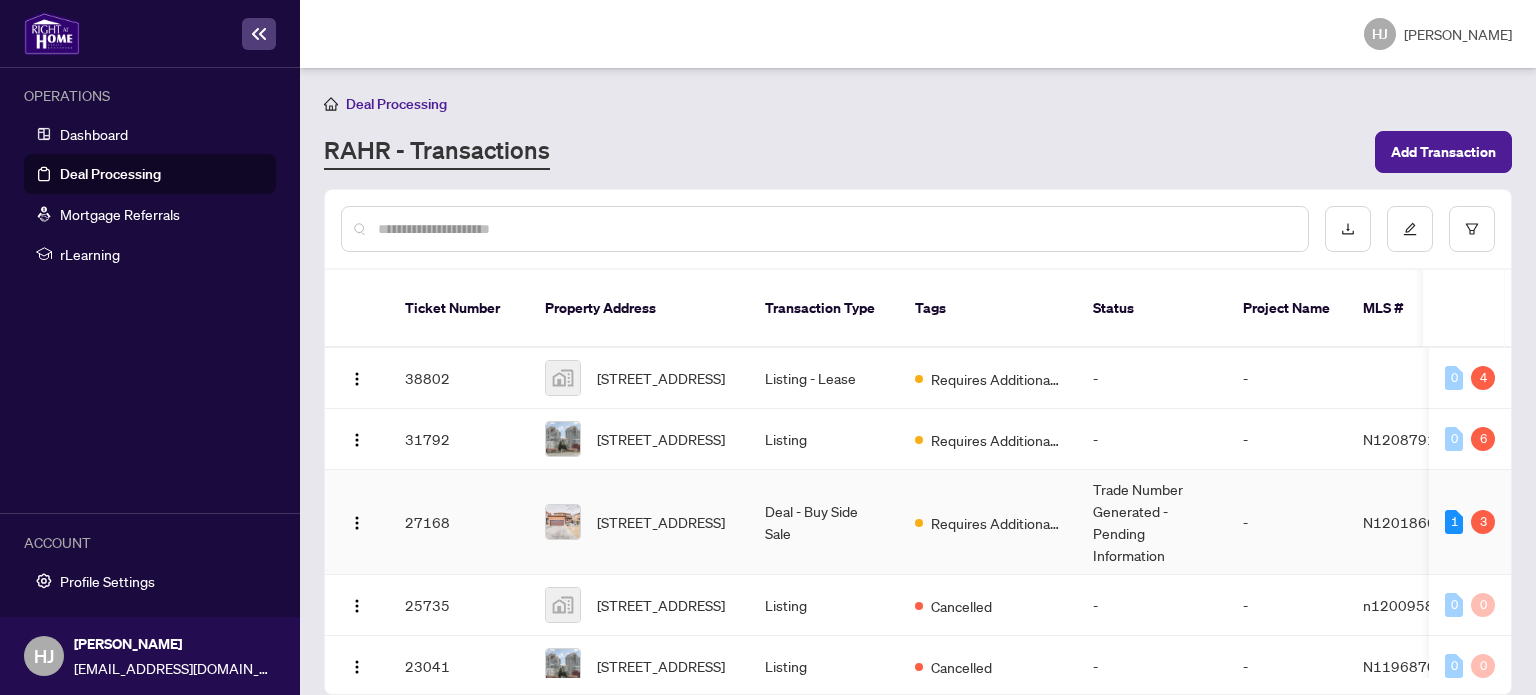 click on "[STREET_ADDRESS]" at bounding box center (639, 522) 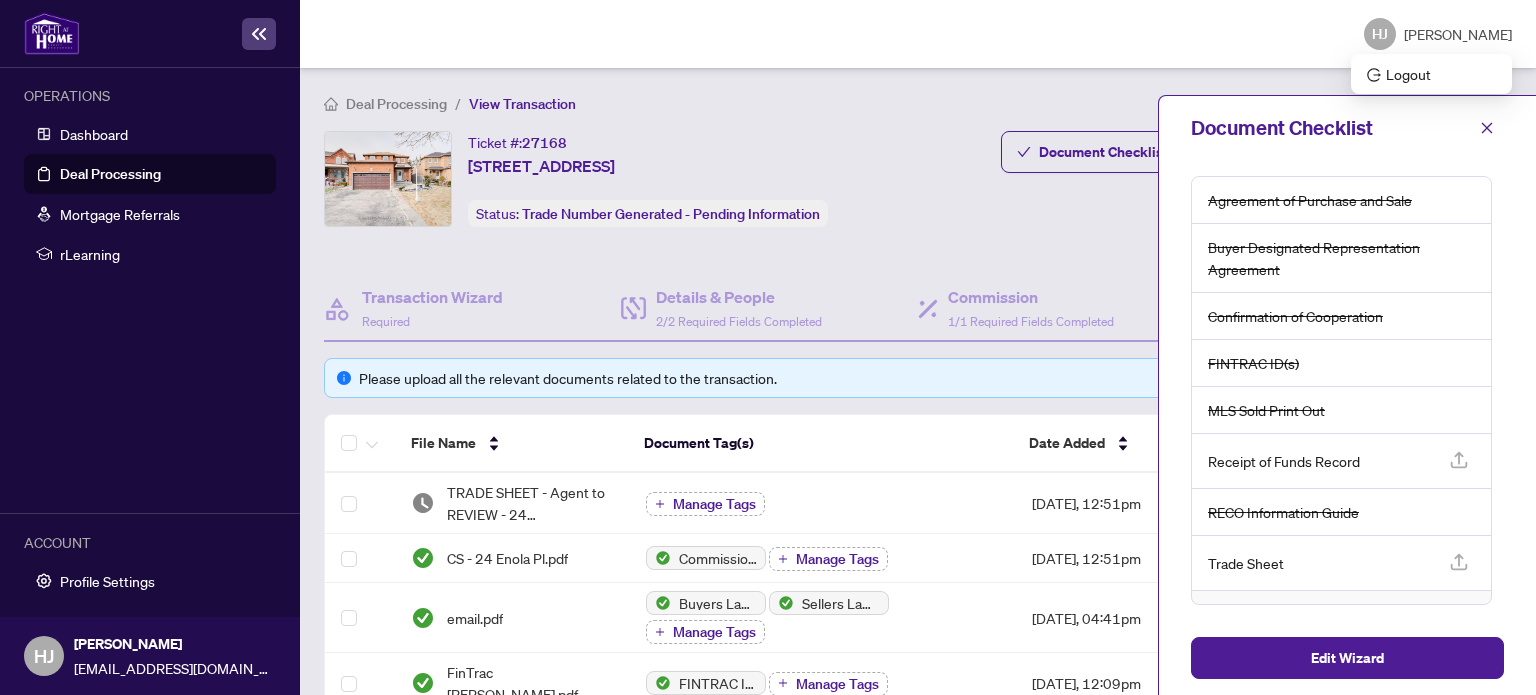 click on "HJ [PERSON_NAME]" at bounding box center (1438, 34) 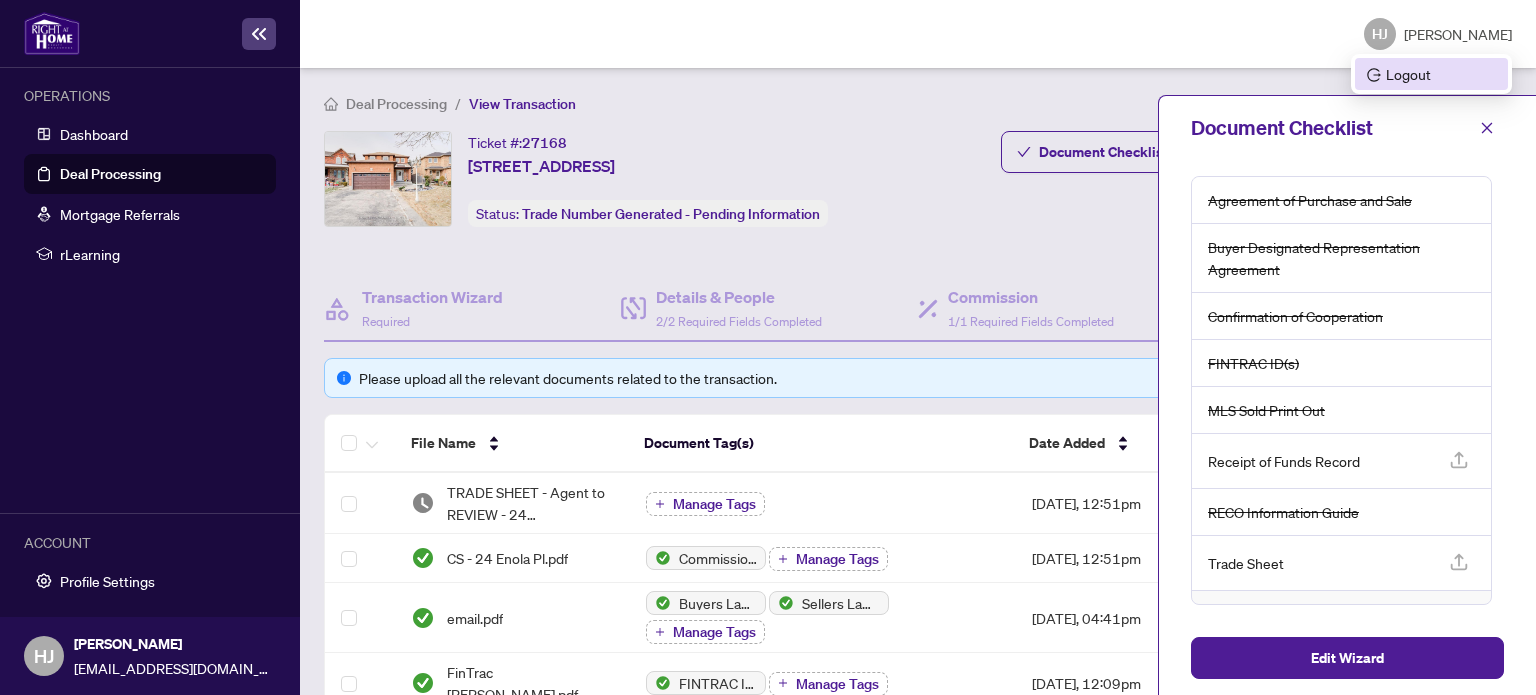 click on "Logout" at bounding box center (1431, 74) 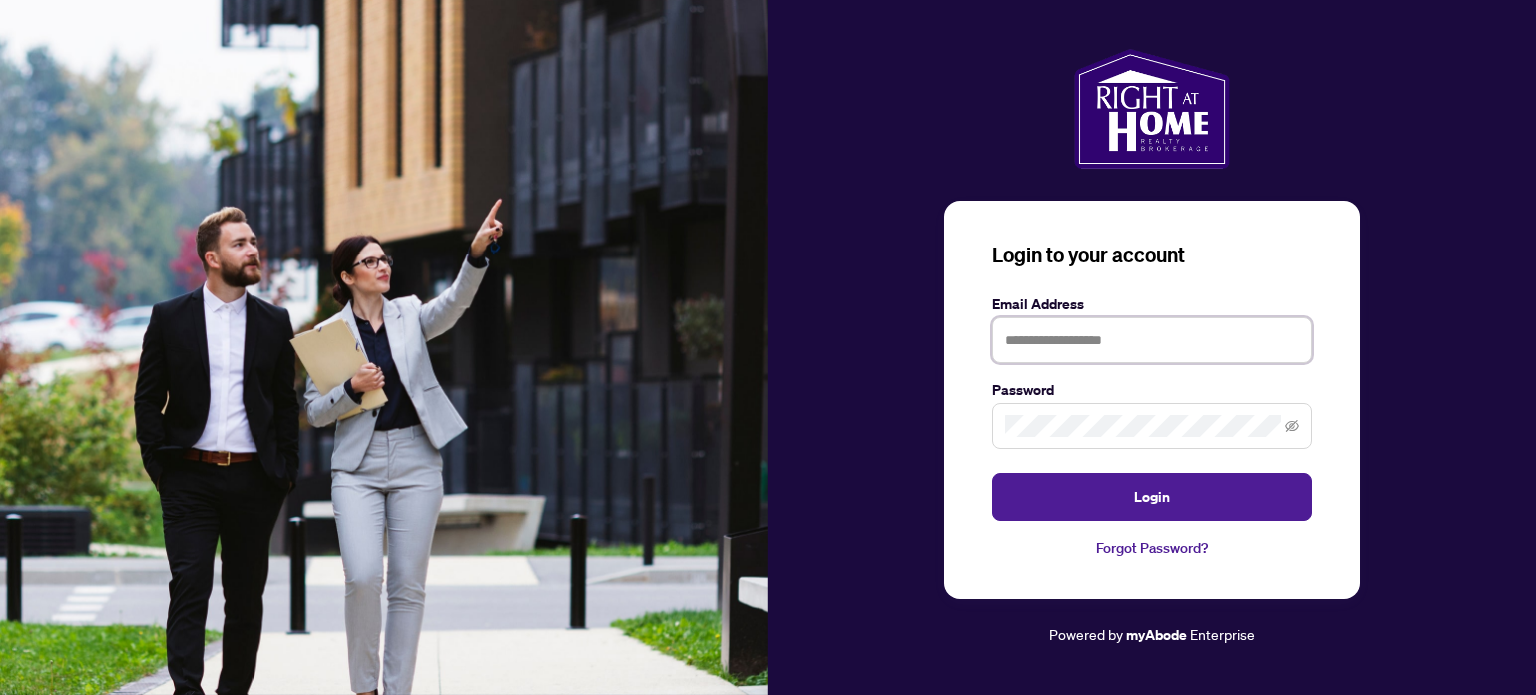 click at bounding box center (1152, 340) 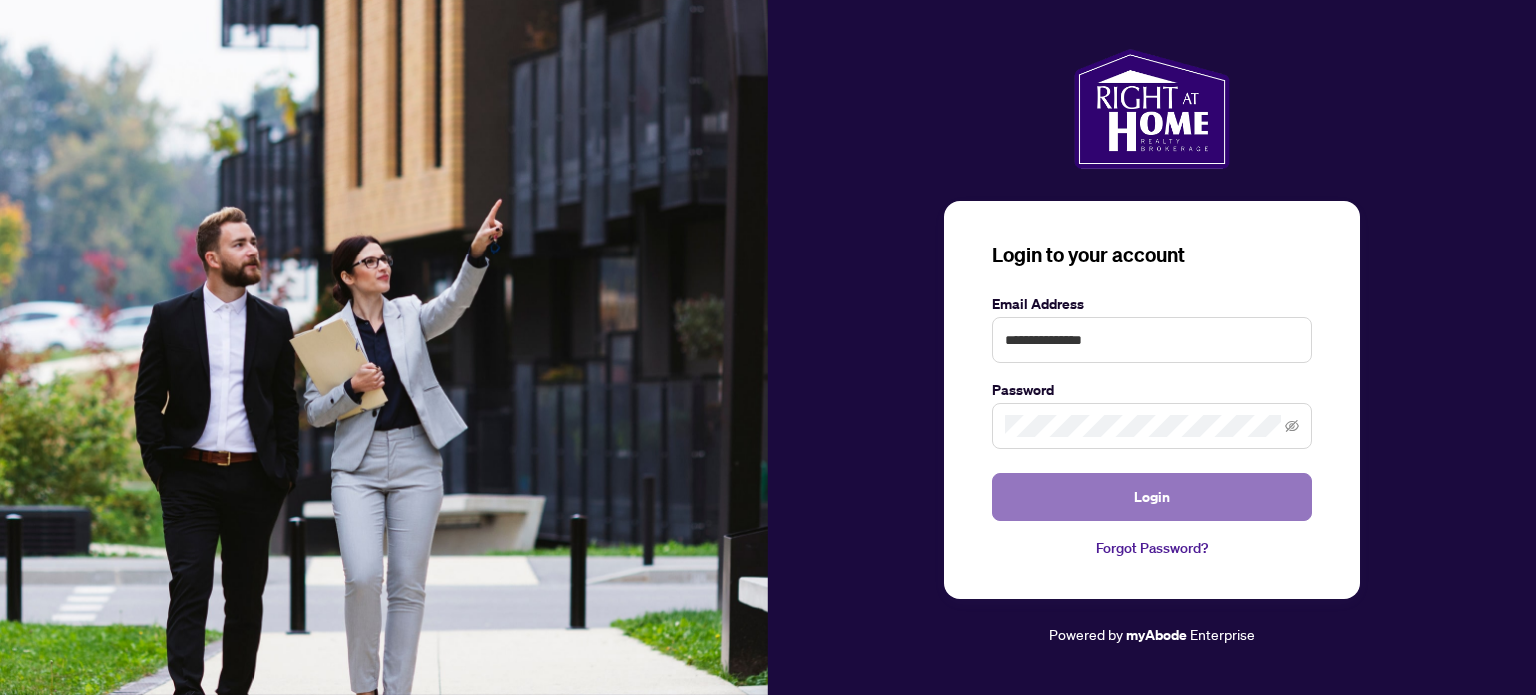click on "Login" at bounding box center (1152, 497) 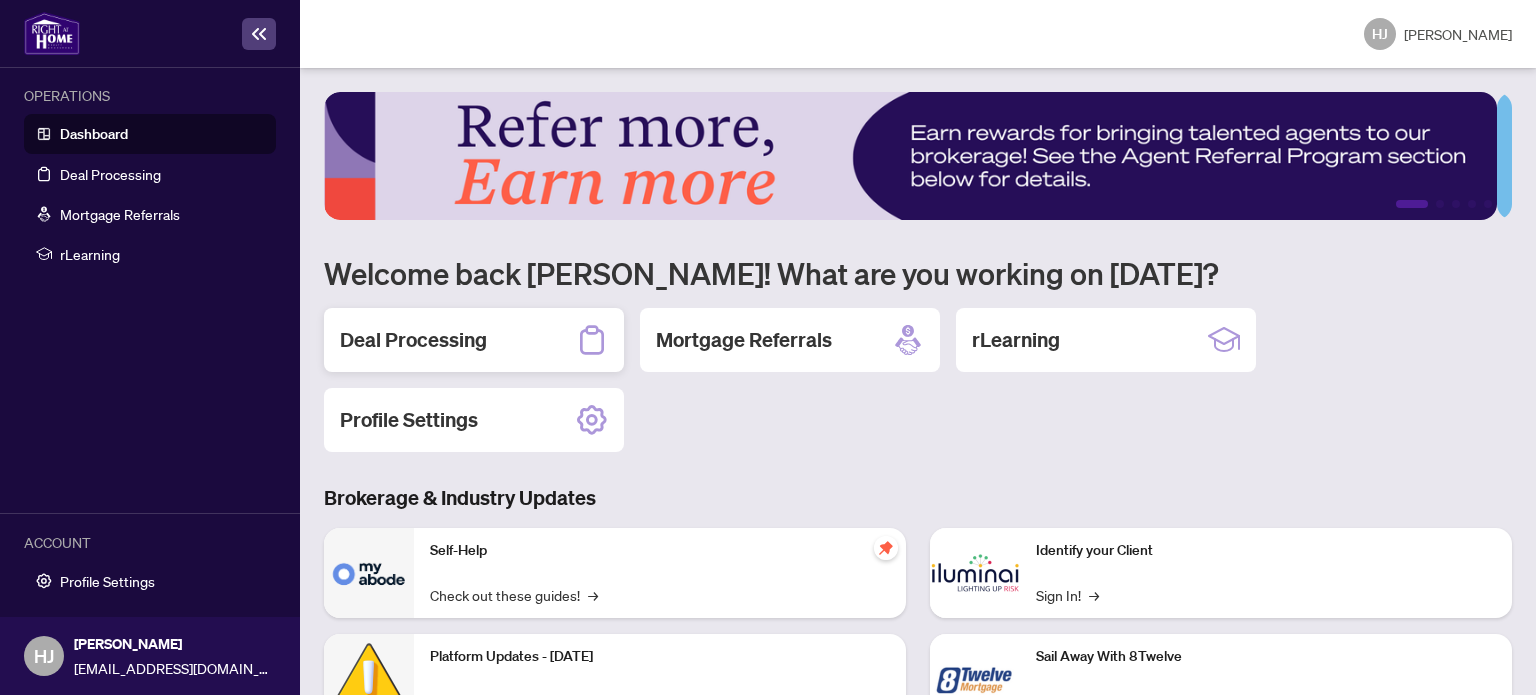 click on "Deal Processing" at bounding box center [474, 340] 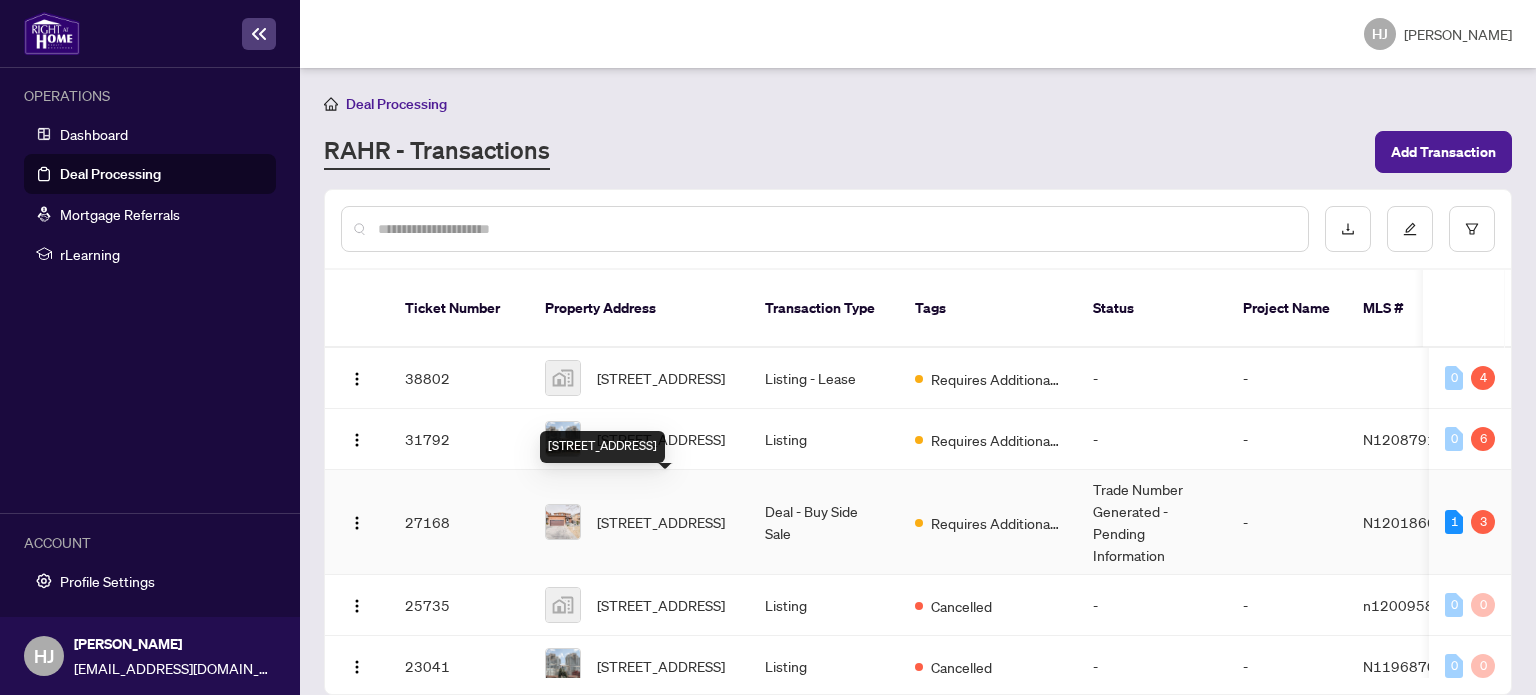 click on "[STREET_ADDRESS]" at bounding box center [661, 522] 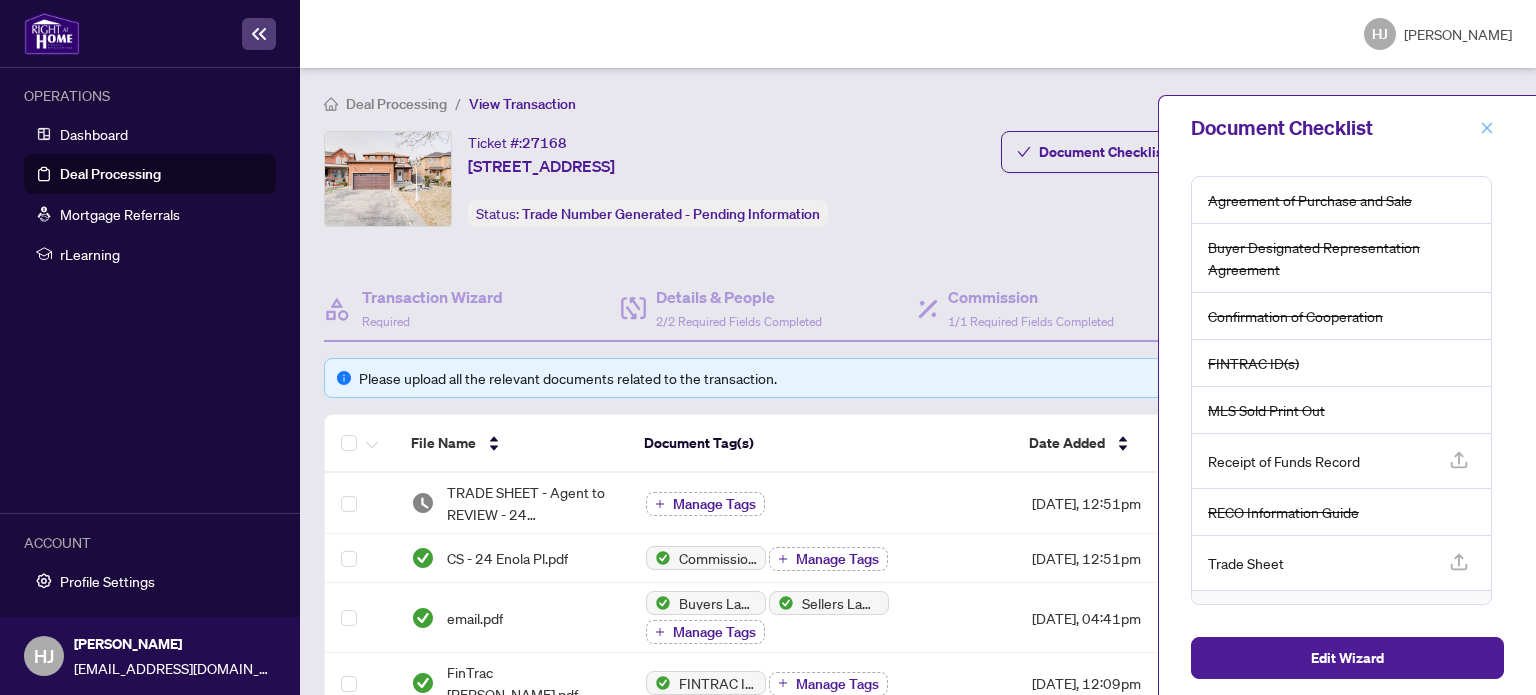 click 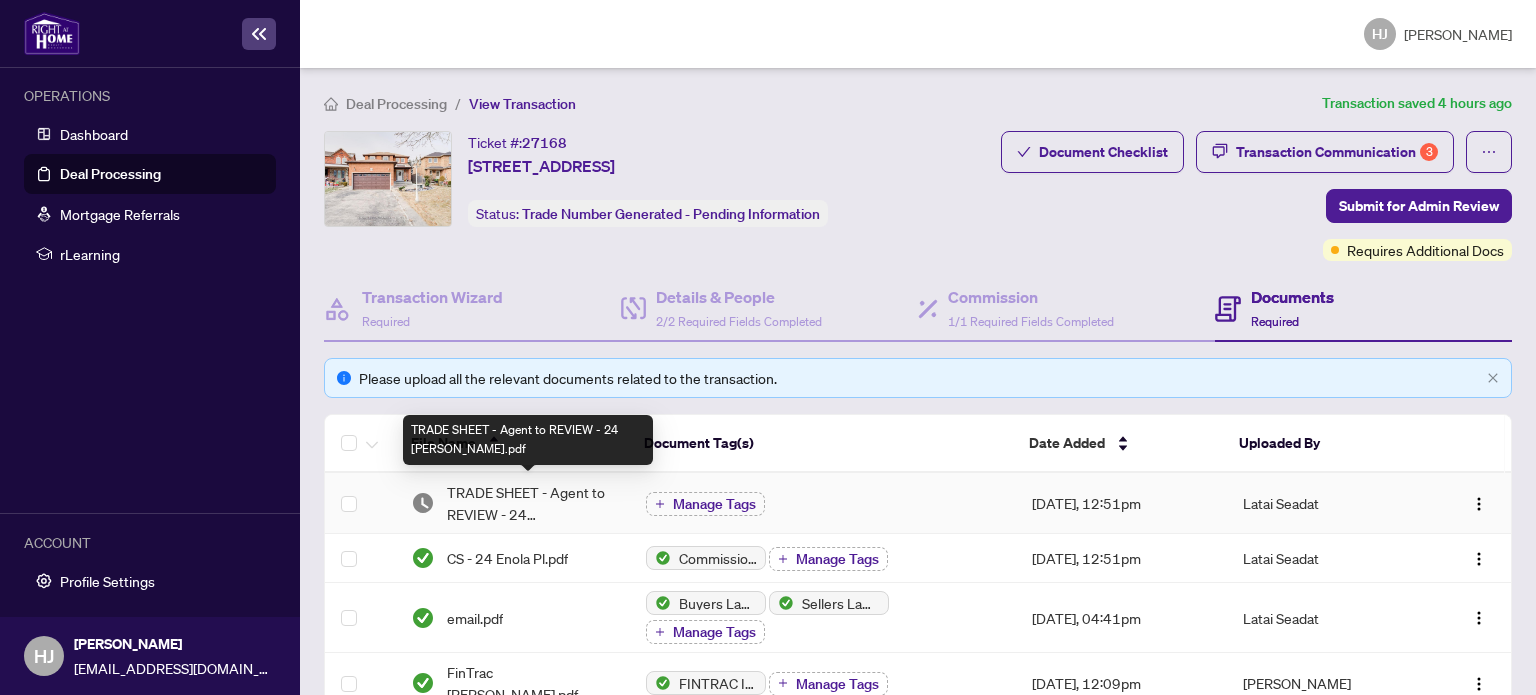 click on "TRADE SHEET - Agent to REVIEW - 24 [PERSON_NAME].pdf" at bounding box center [530, 503] 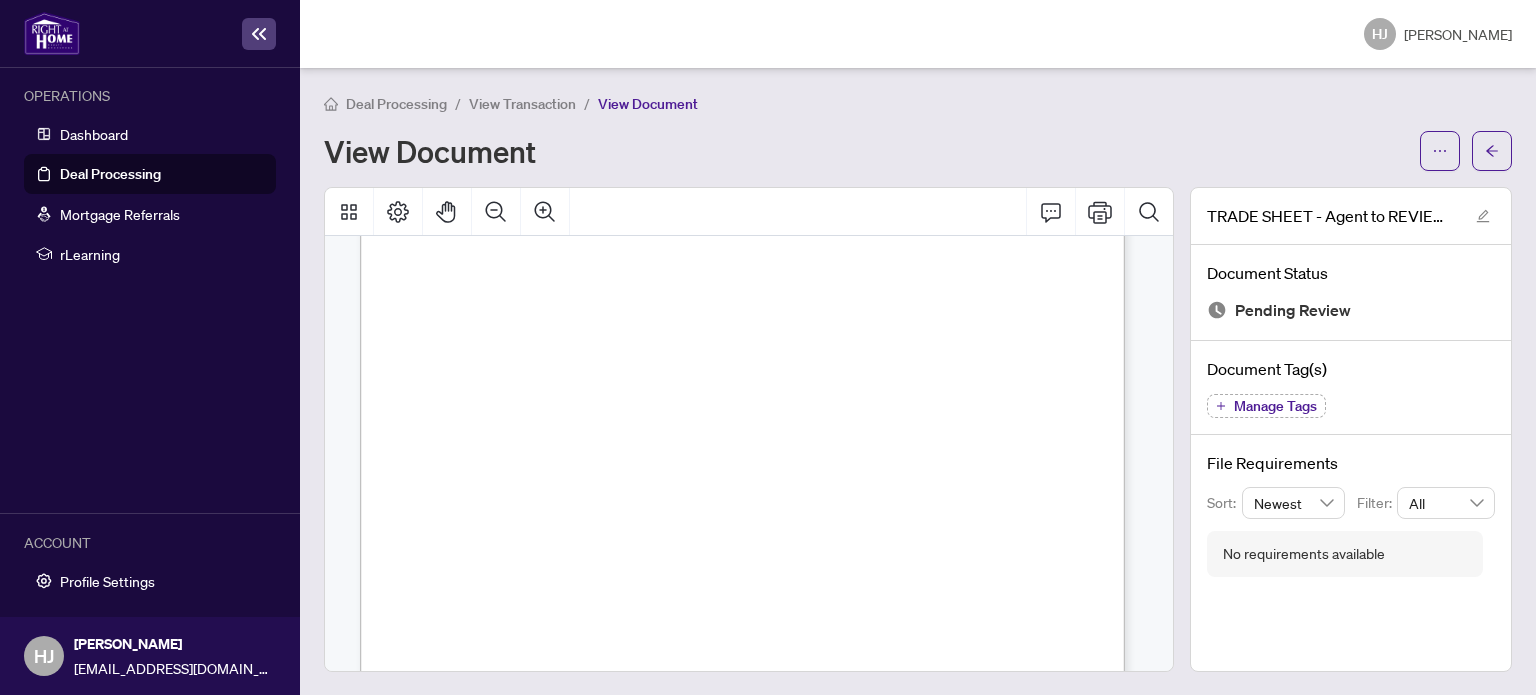 scroll, scrollTop: 414, scrollLeft: 0, axis: vertical 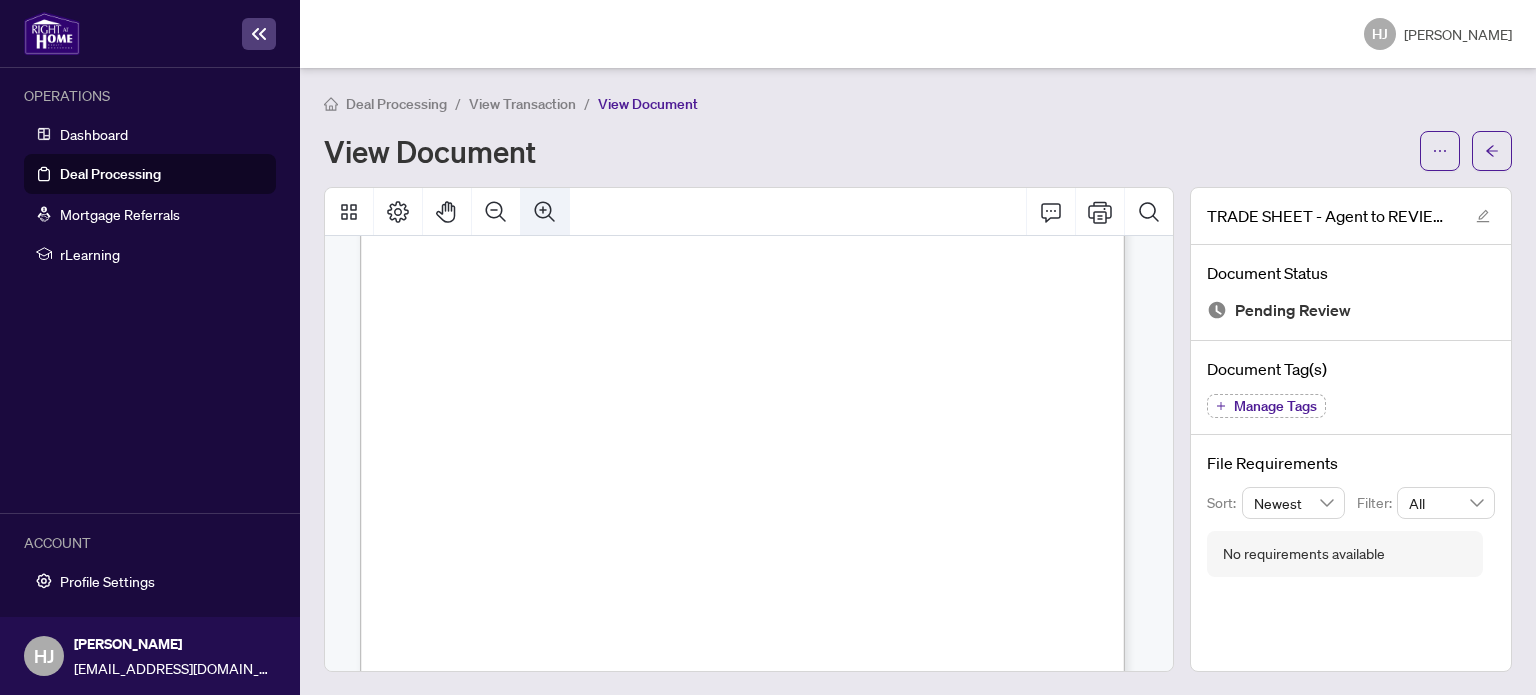 click 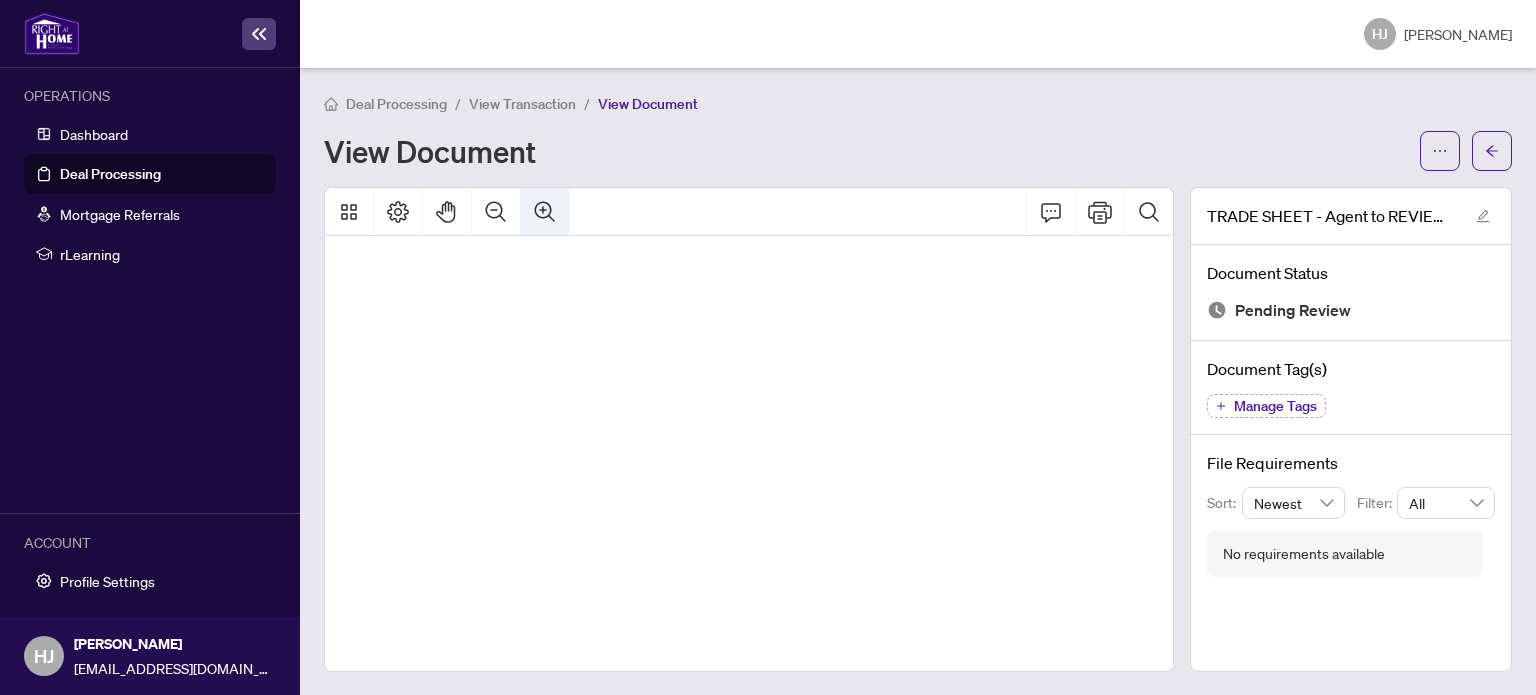 click 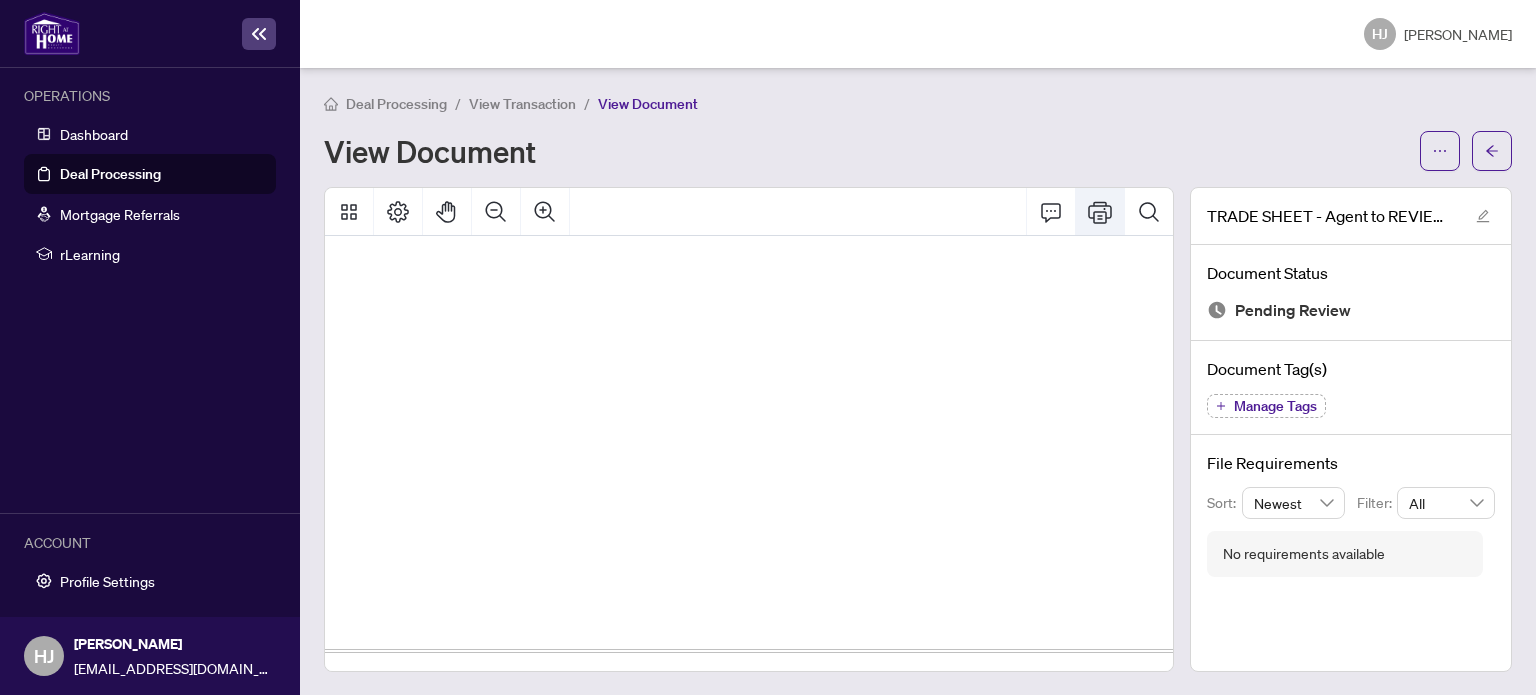 click 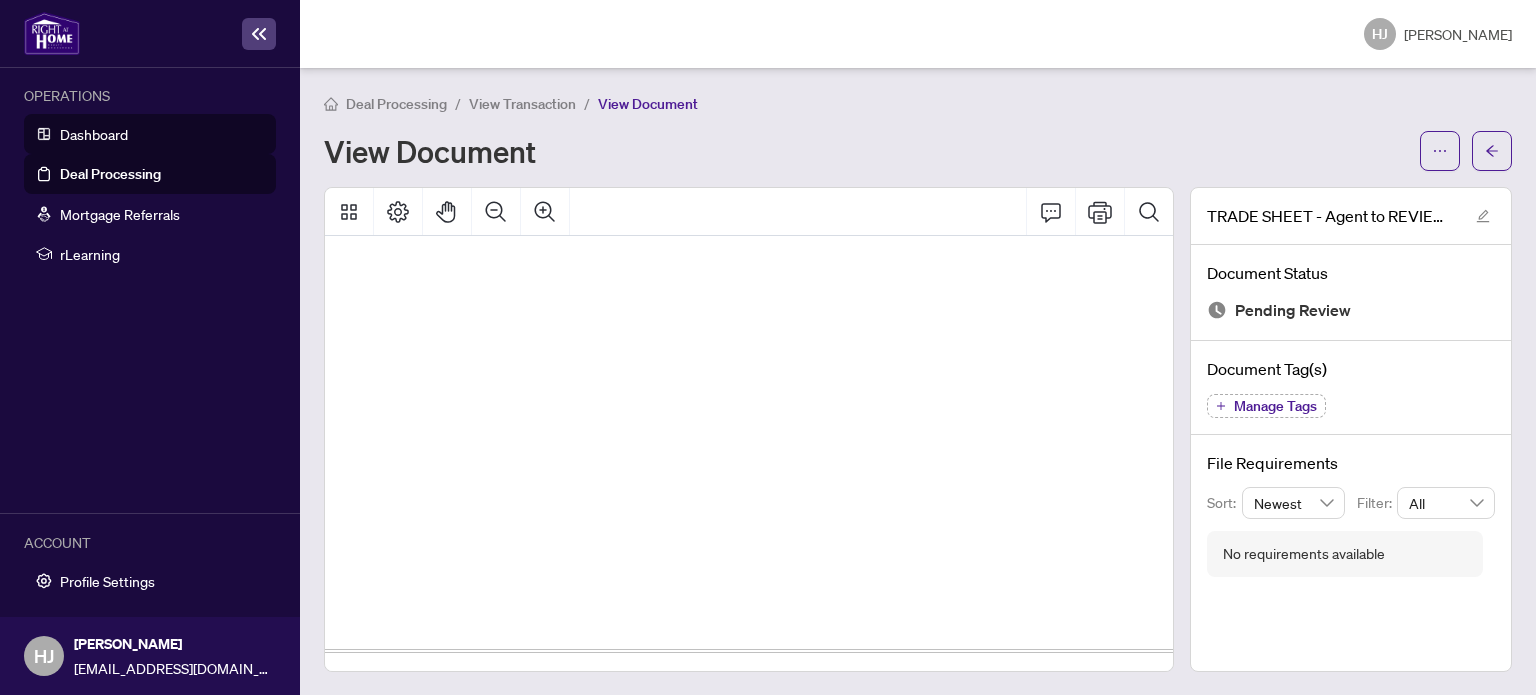 click on "Dashboard" at bounding box center (94, 134) 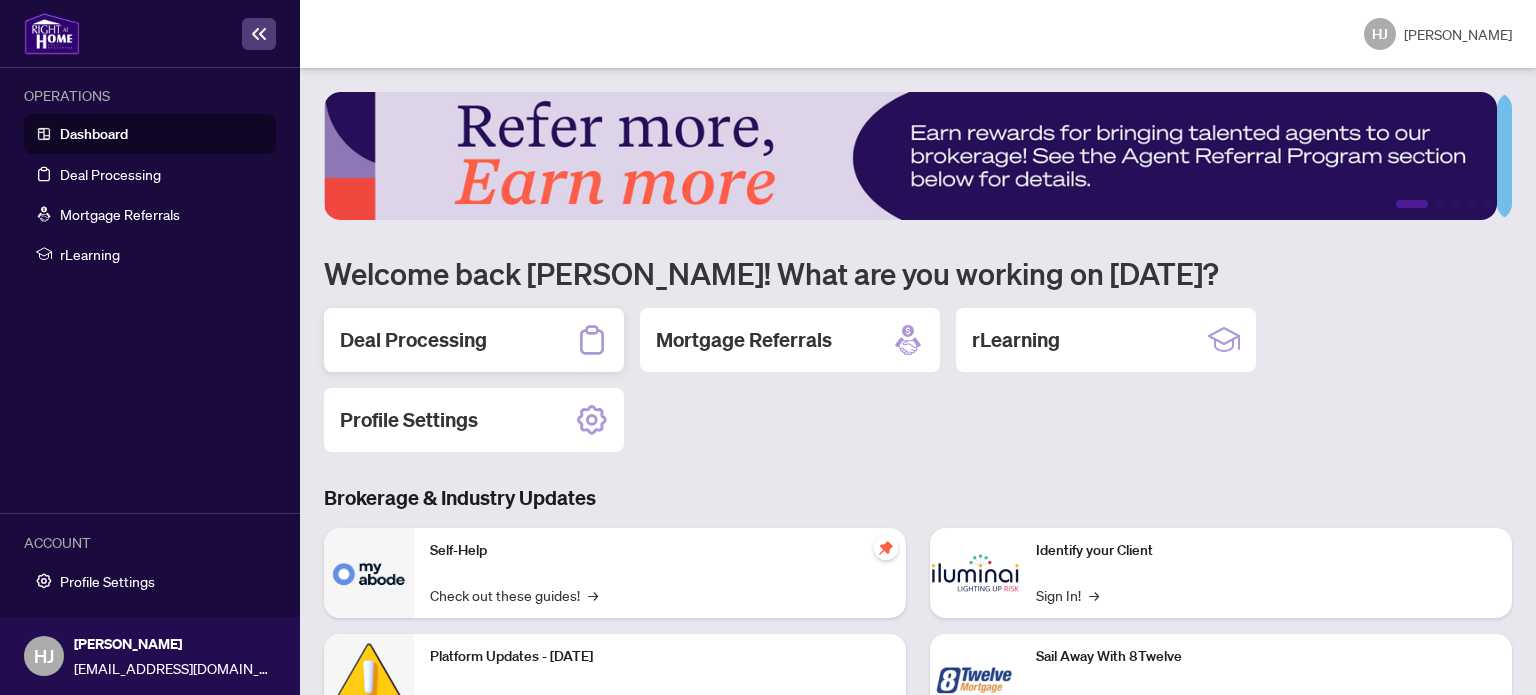 click on "Deal Processing" at bounding box center [474, 340] 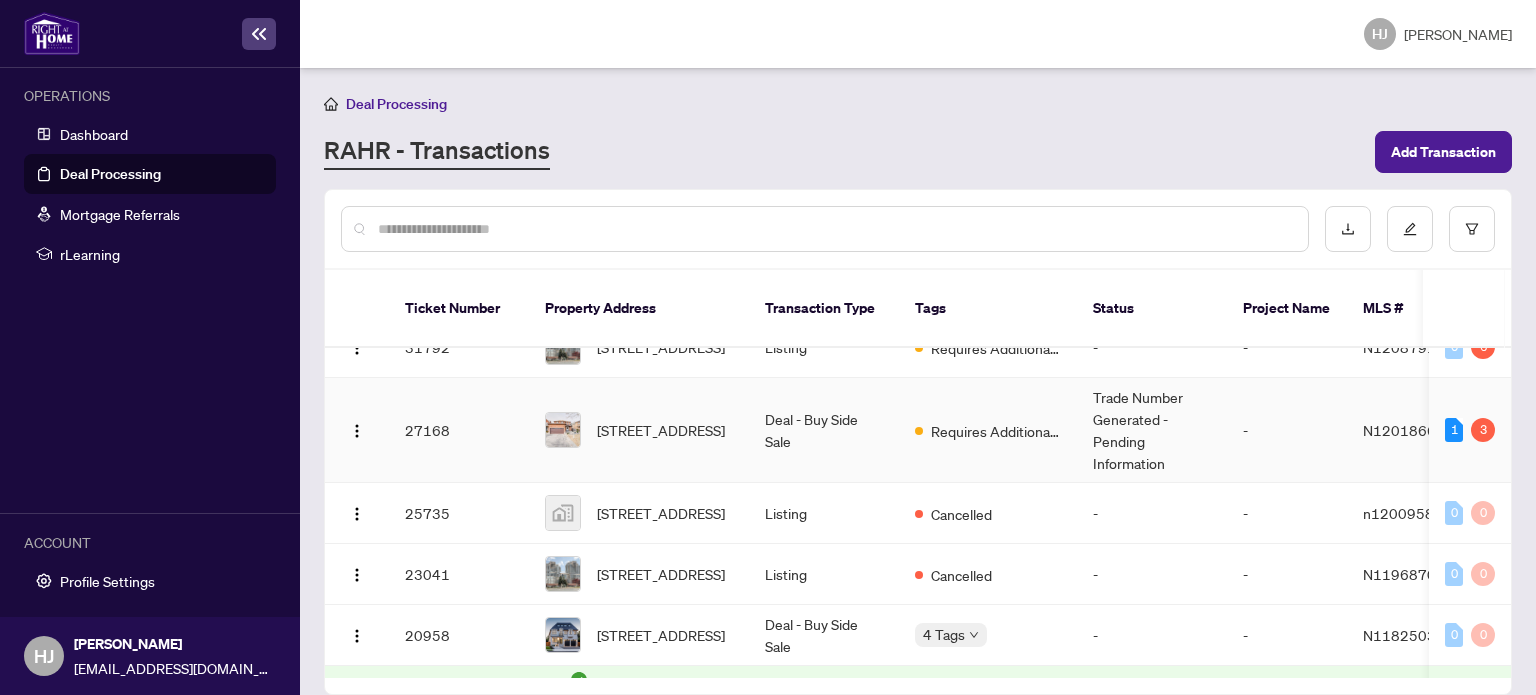 scroll, scrollTop: 92, scrollLeft: 0, axis: vertical 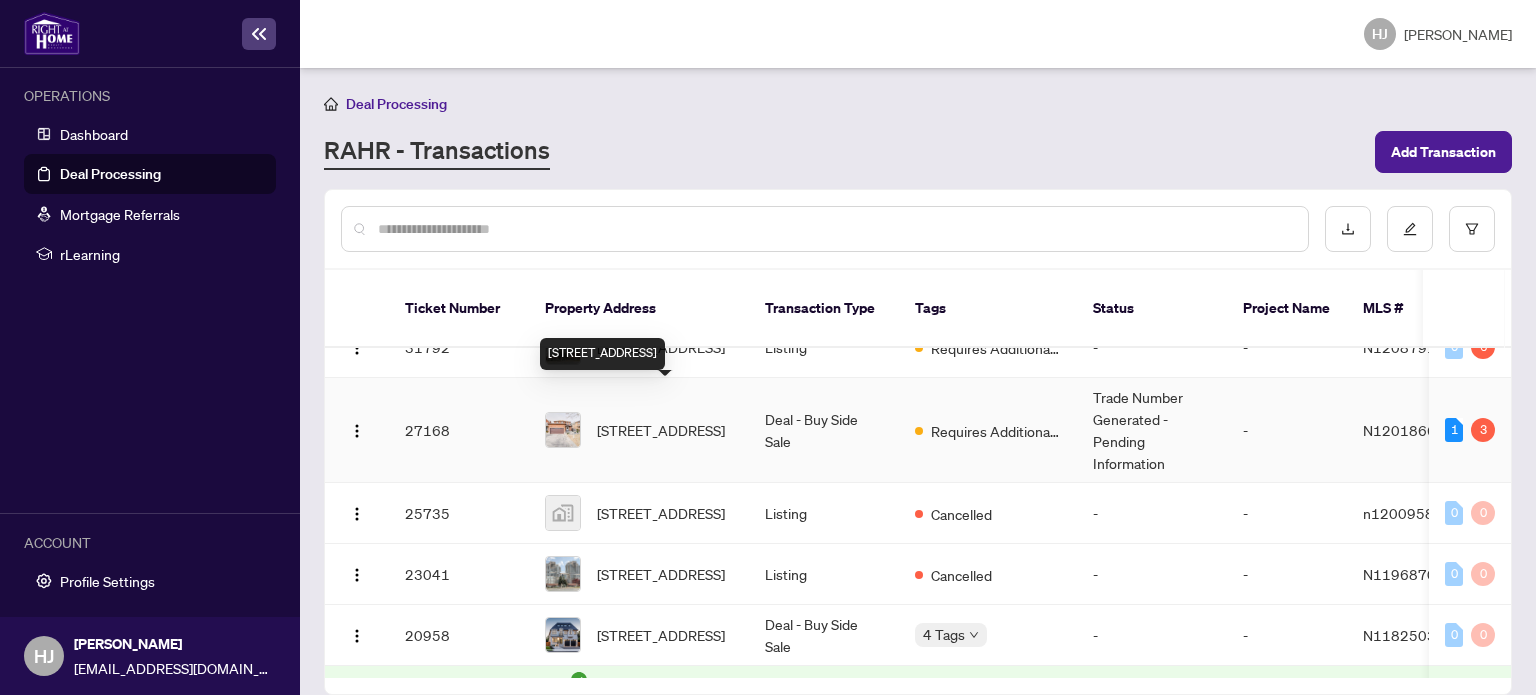 click on "[STREET_ADDRESS]" at bounding box center (661, 430) 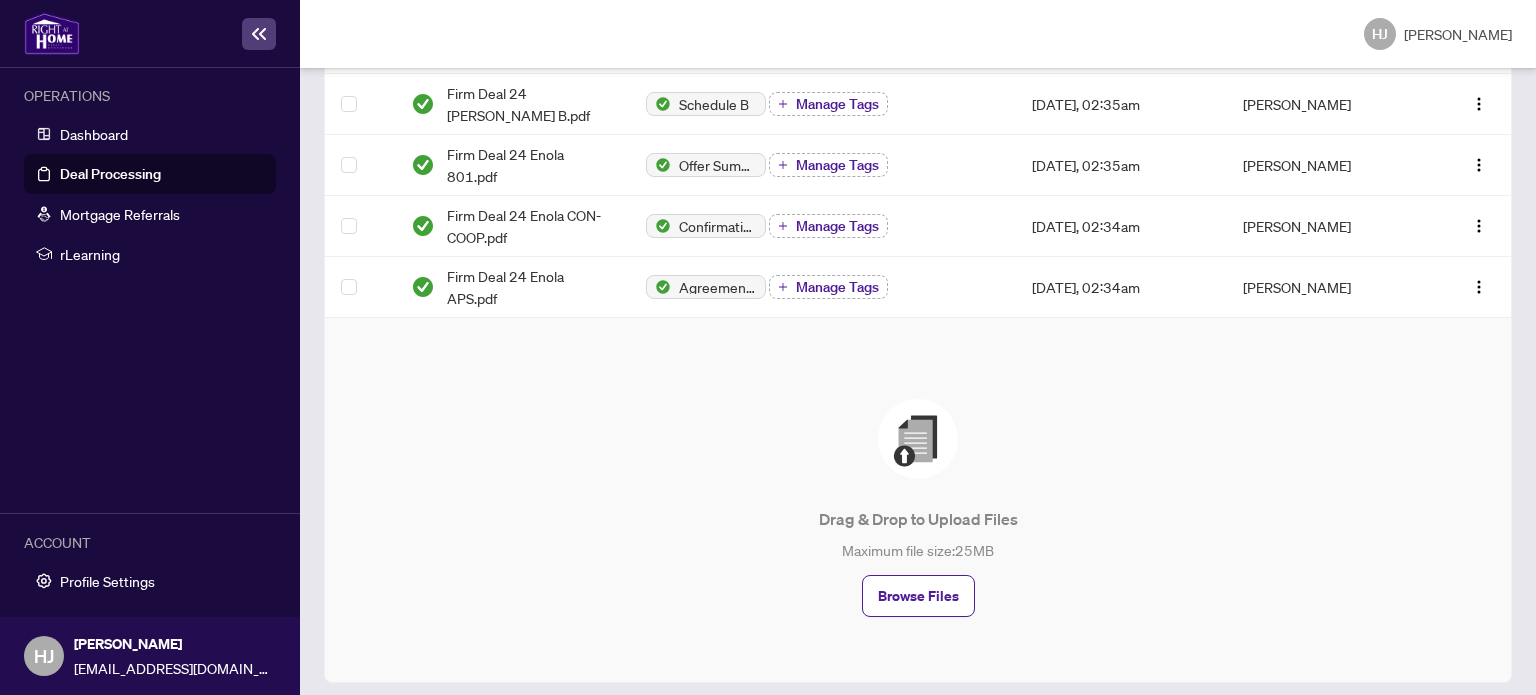 scroll, scrollTop: 916, scrollLeft: 0, axis: vertical 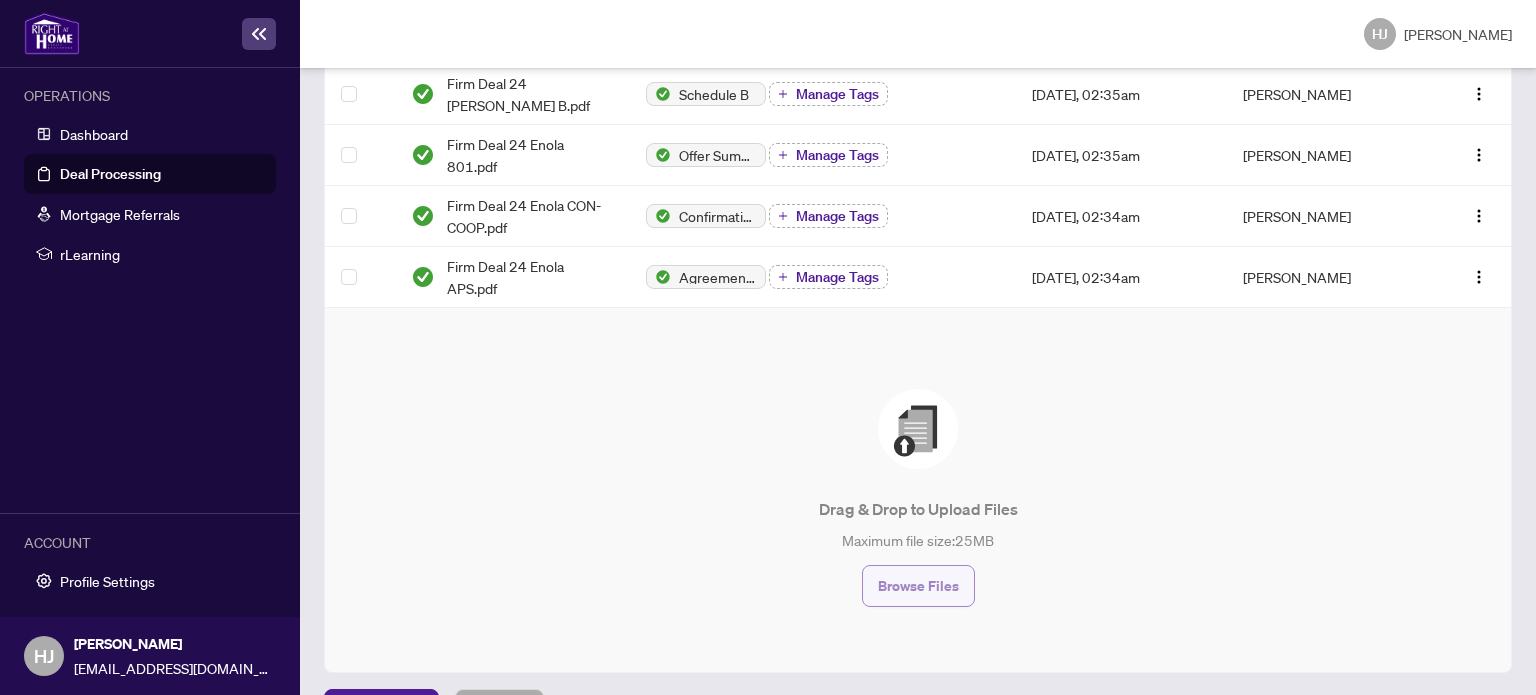 click on "Browse Files" at bounding box center [918, 586] 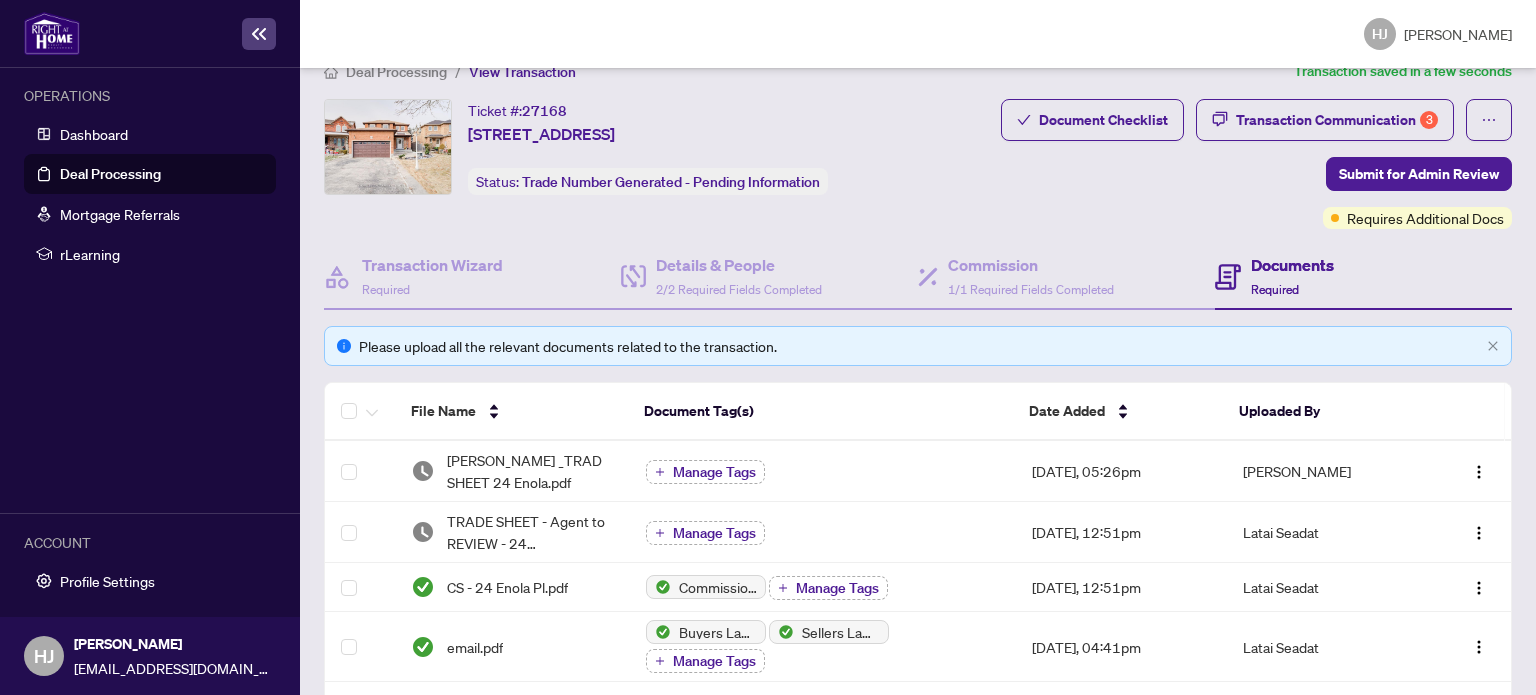 scroll, scrollTop: 32, scrollLeft: 0, axis: vertical 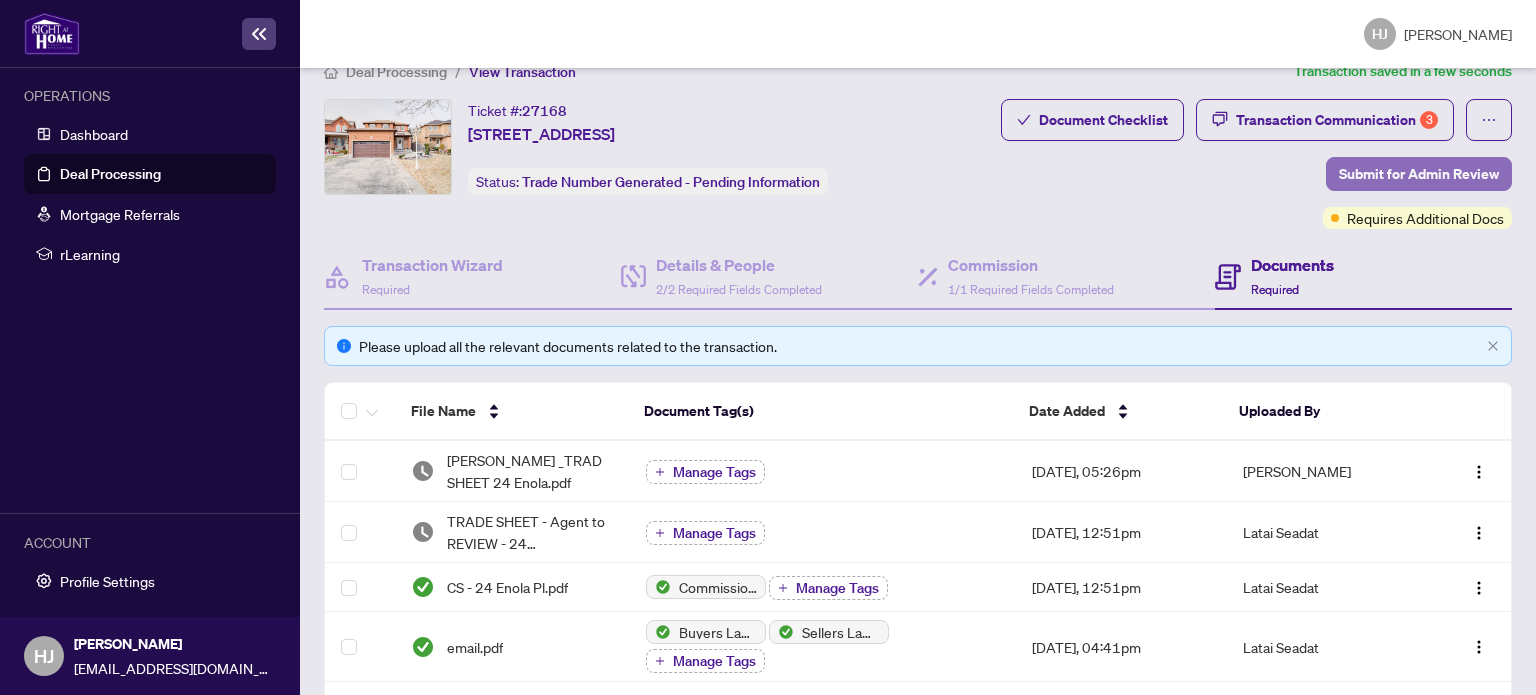 click on "Submit for Admin Review" at bounding box center [1419, 174] 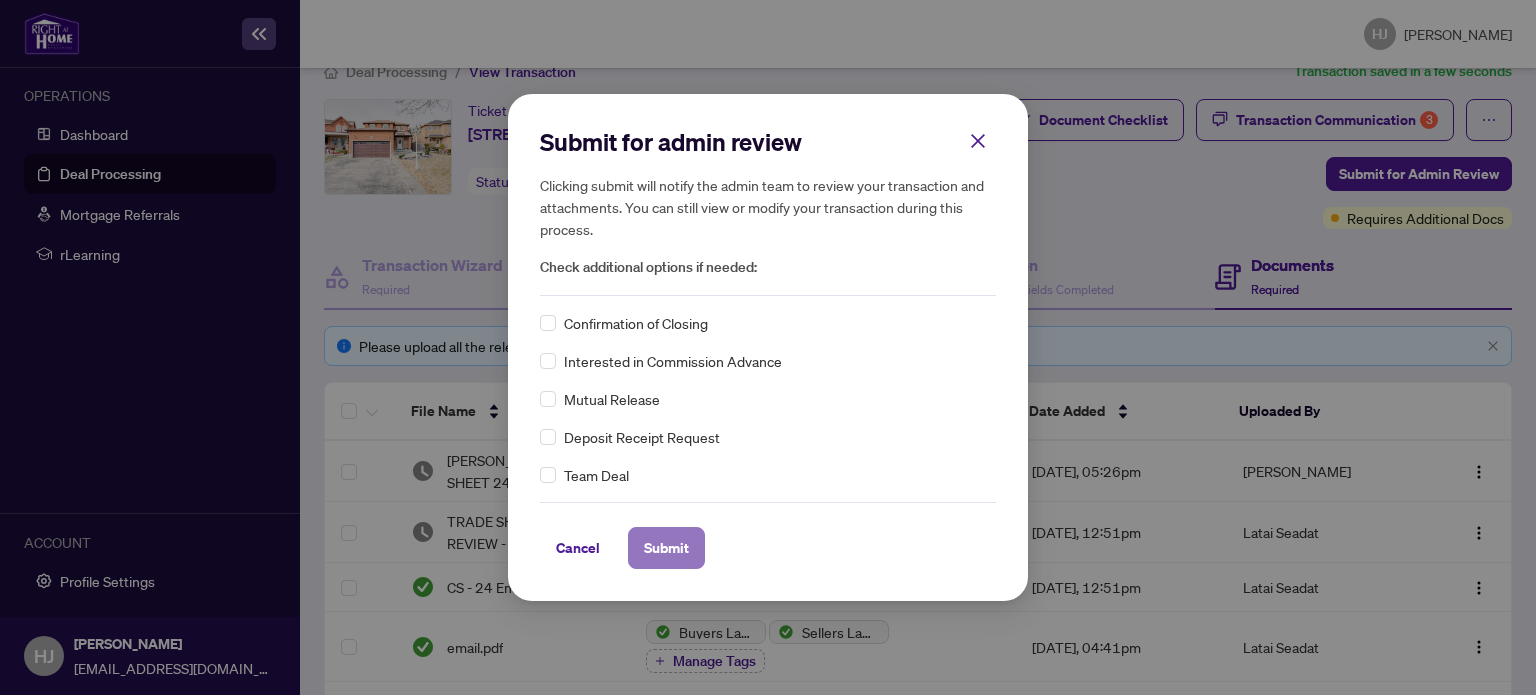 click on "Submit" at bounding box center [666, 548] 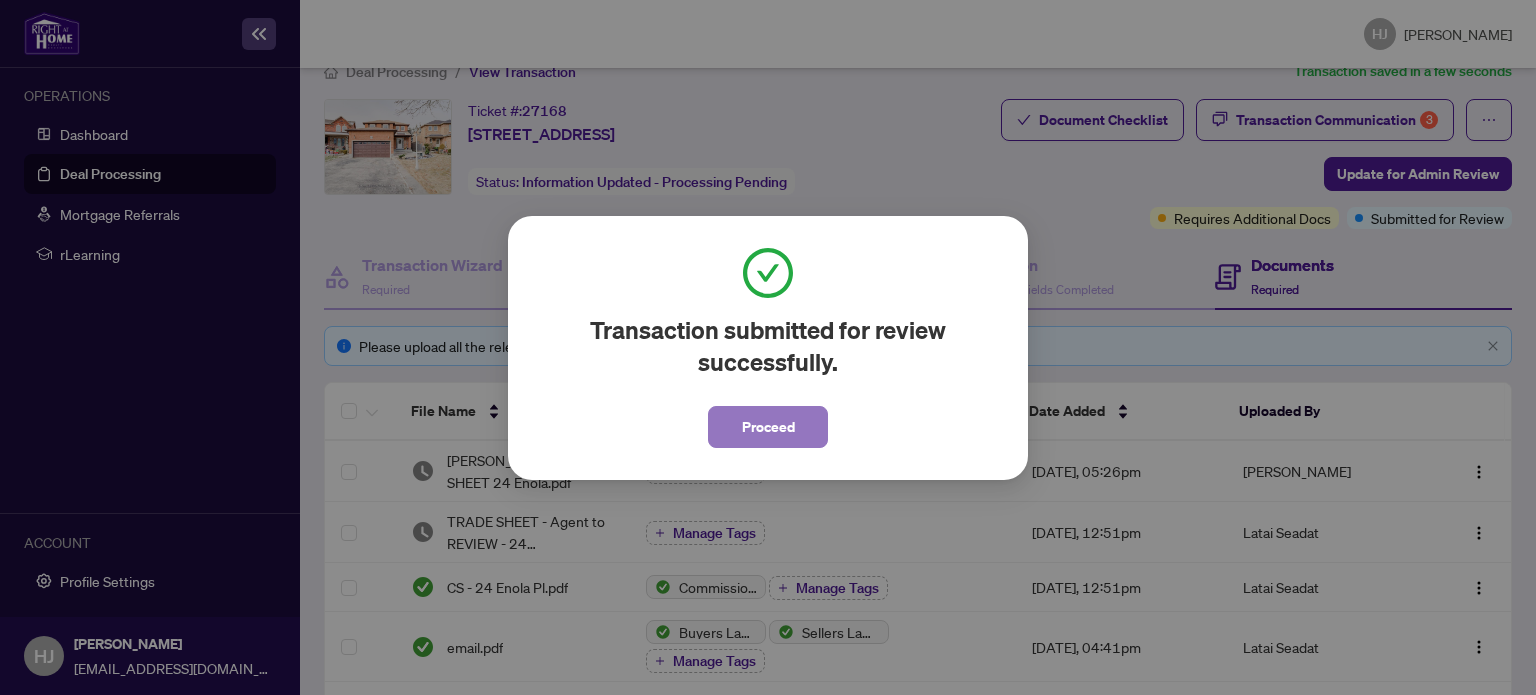 click on "Proceed" at bounding box center (768, 427) 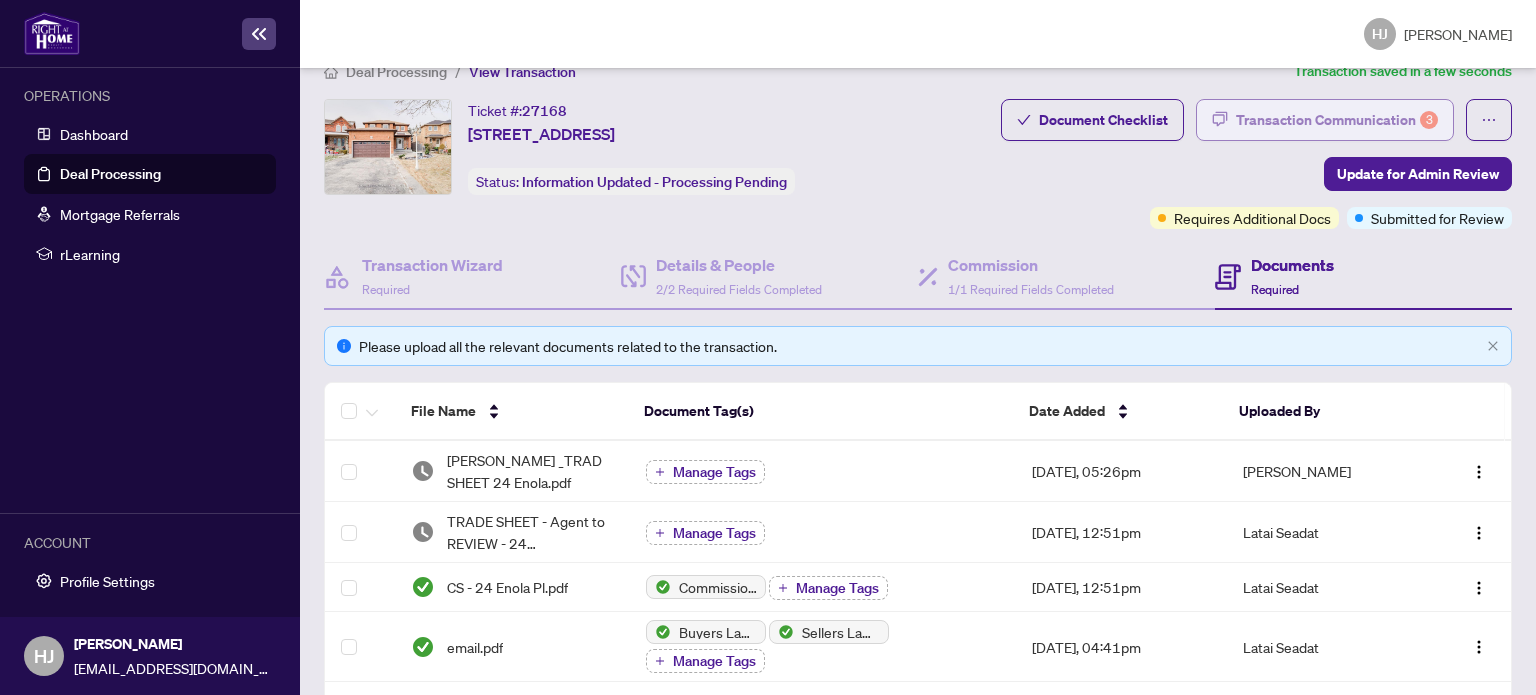 click on "Transaction Communication 3" at bounding box center (1337, 120) 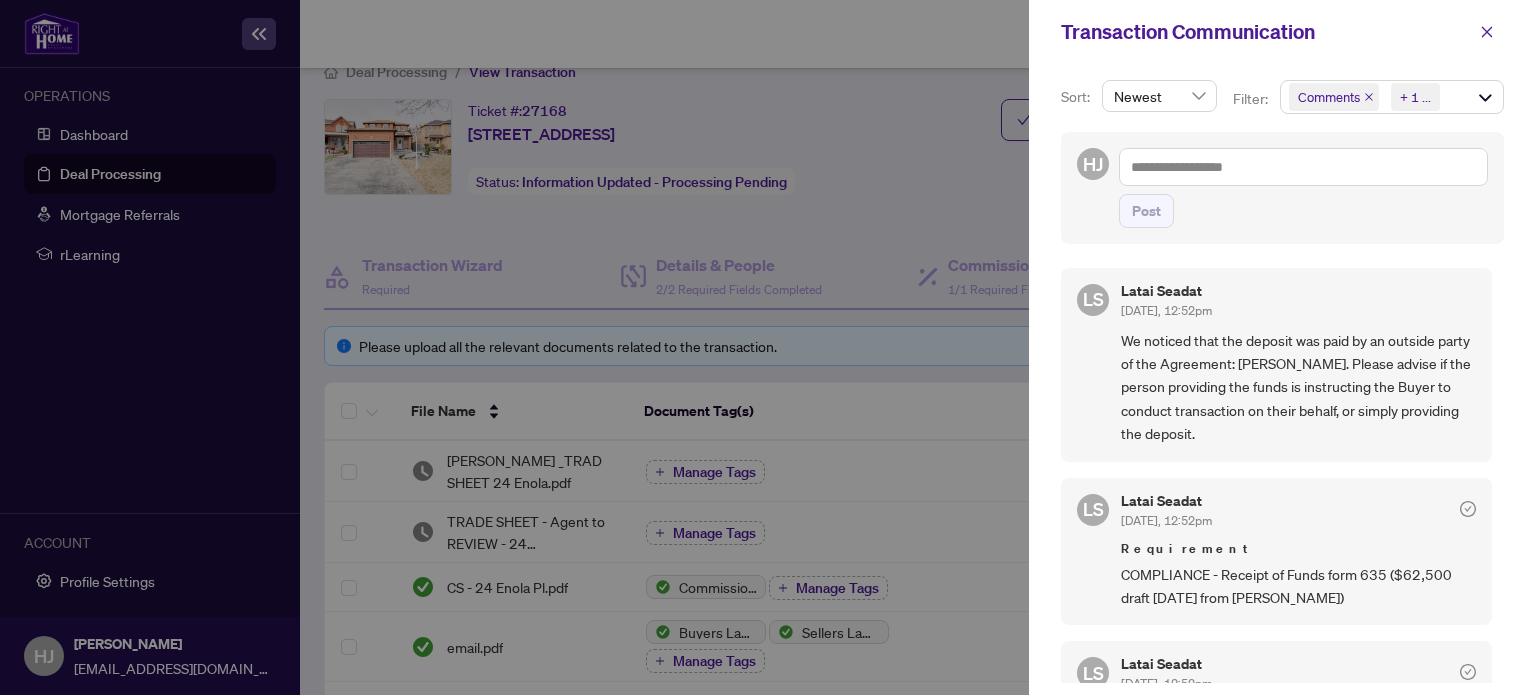 click on "Latai Seadat   [DATE], 12:52pm" at bounding box center (1298, 302) 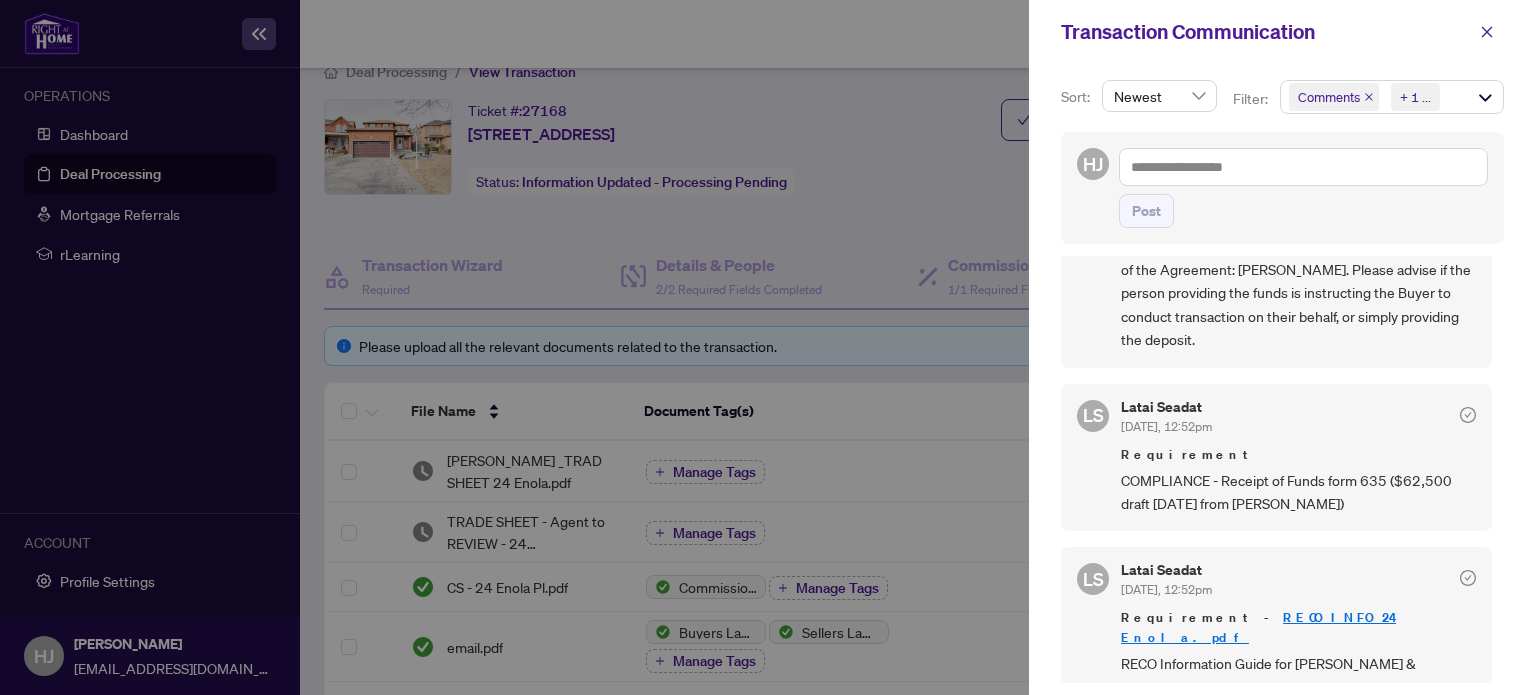 scroll, scrollTop: 91, scrollLeft: 0, axis: vertical 